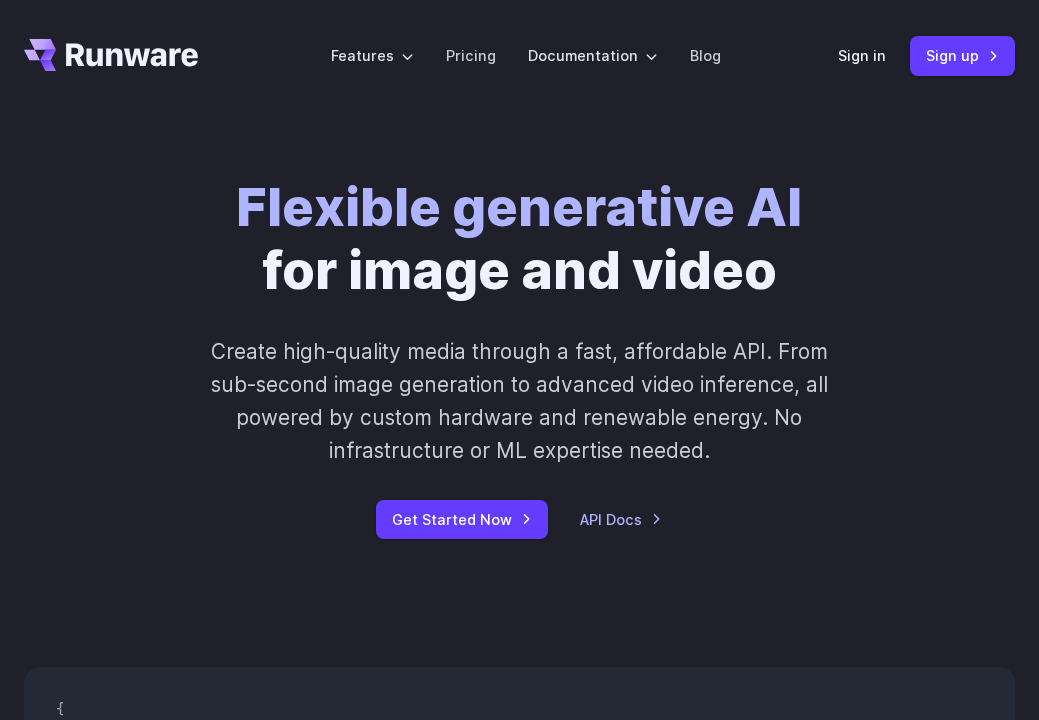 scroll, scrollTop: 755, scrollLeft: 0, axis: vertical 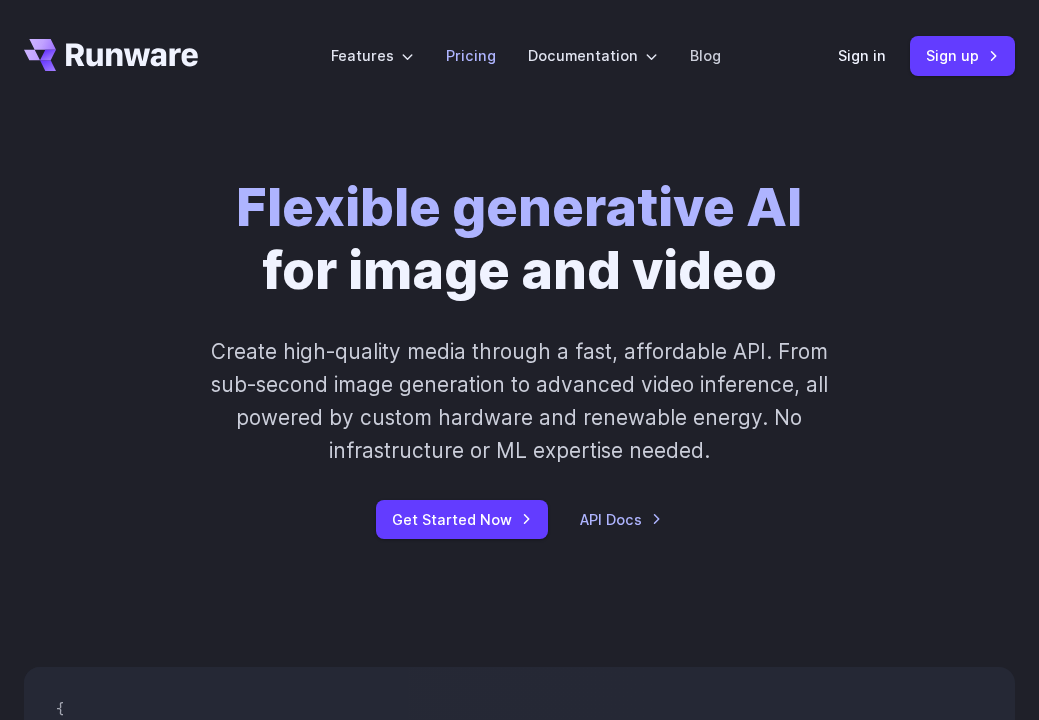 click on "Pricing" at bounding box center (471, 55) 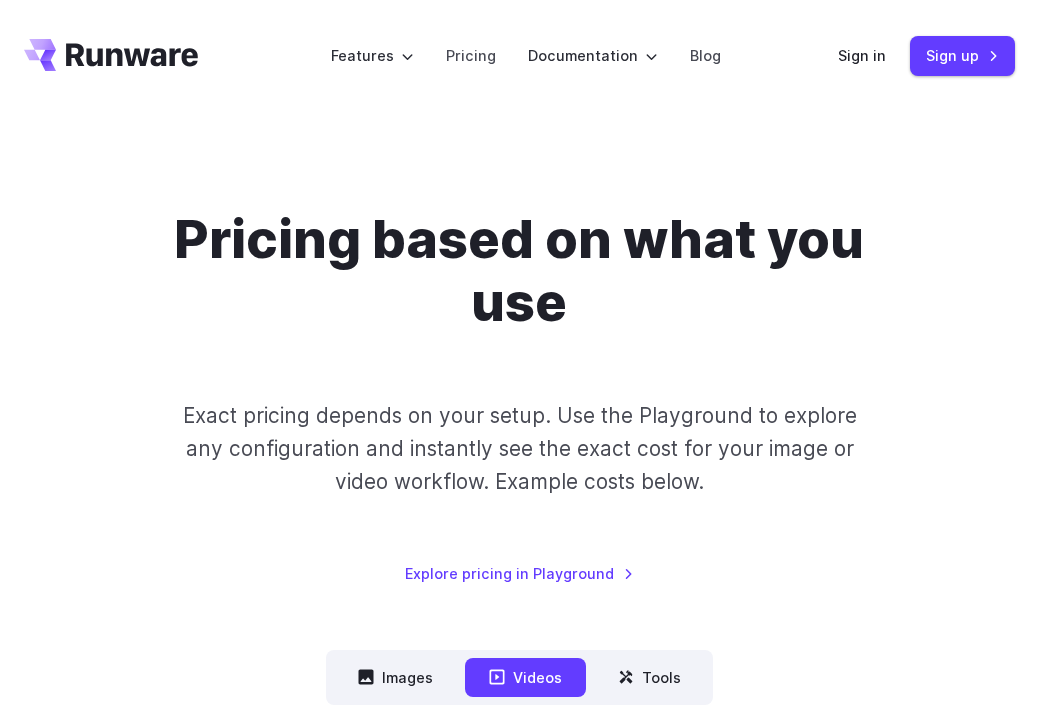 scroll, scrollTop: 0, scrollLeft: 0, axis: both 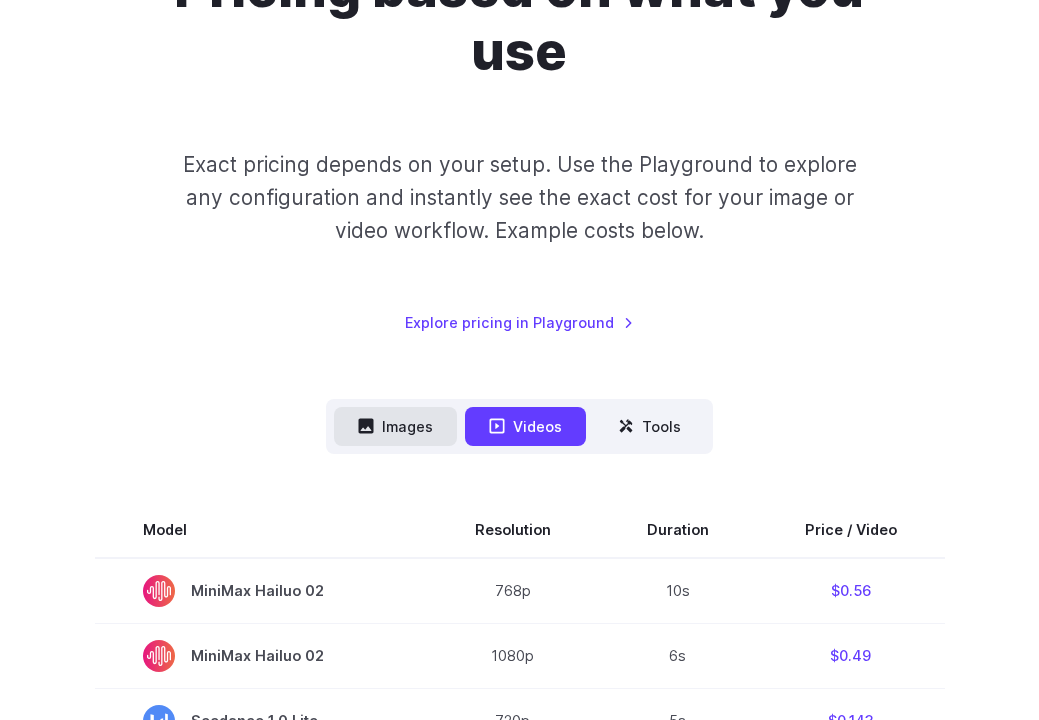 click on "Images" at bounding box center [395, 426] 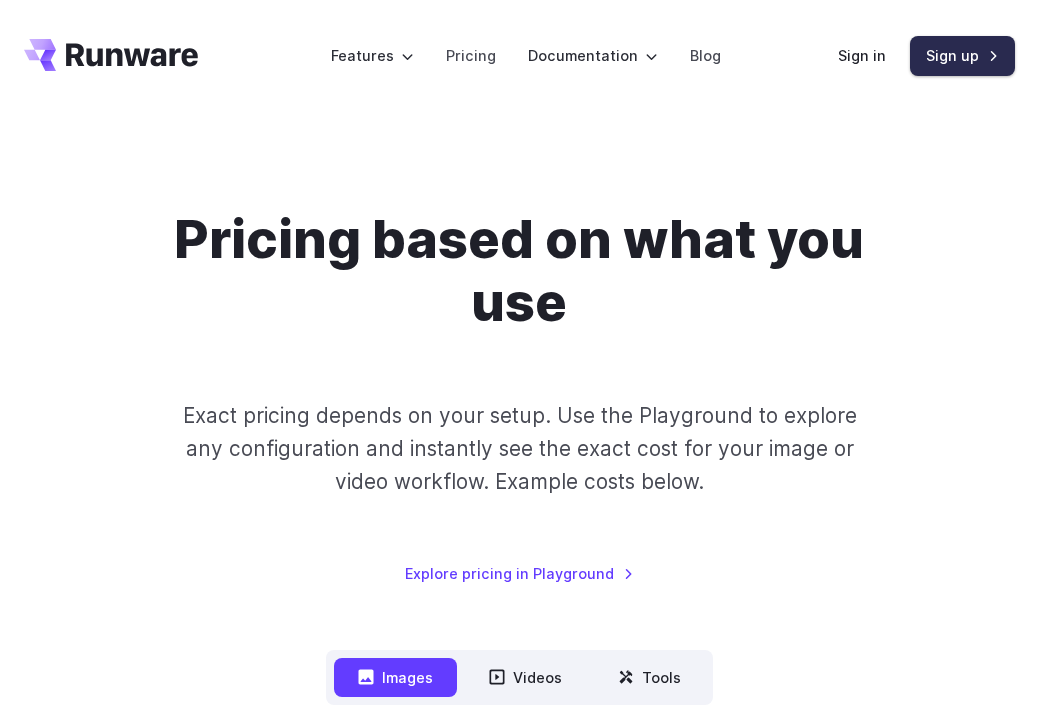 scroll, scrollTop: 0, scrollLeft: 0, axis: both 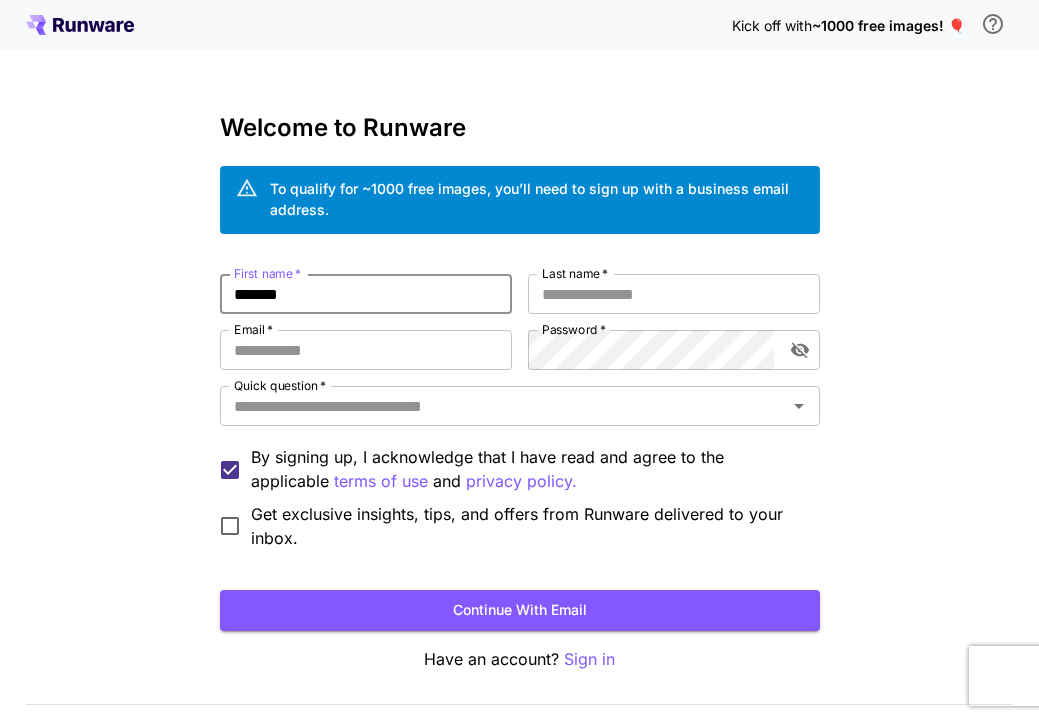 type on "*******" 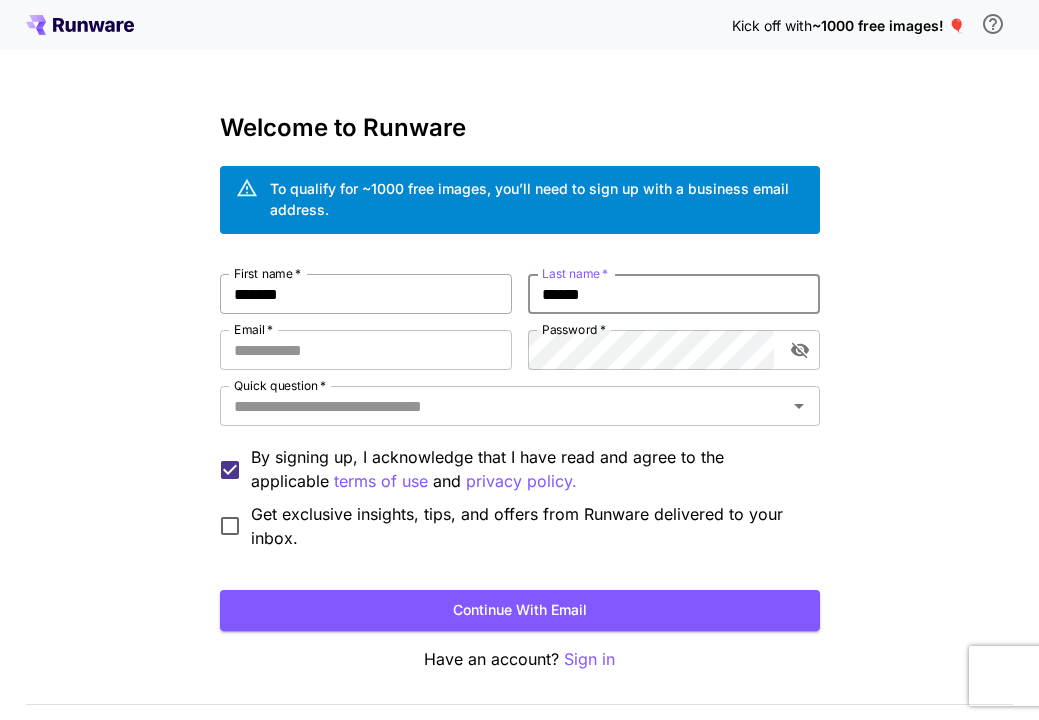 type on "******" 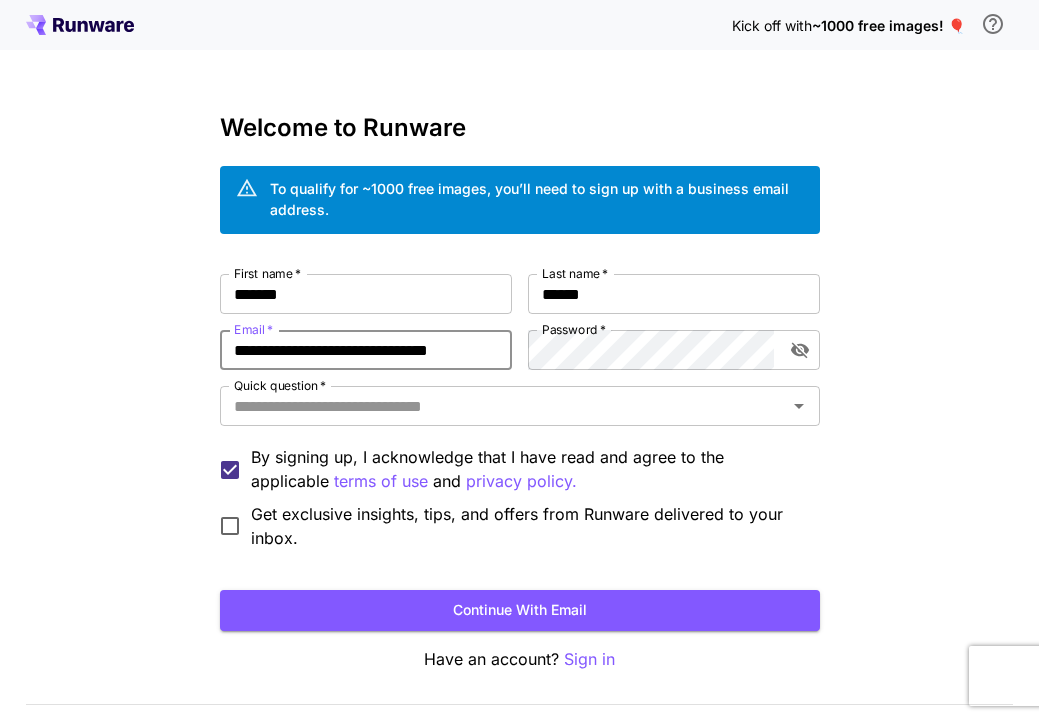 type on "**********" 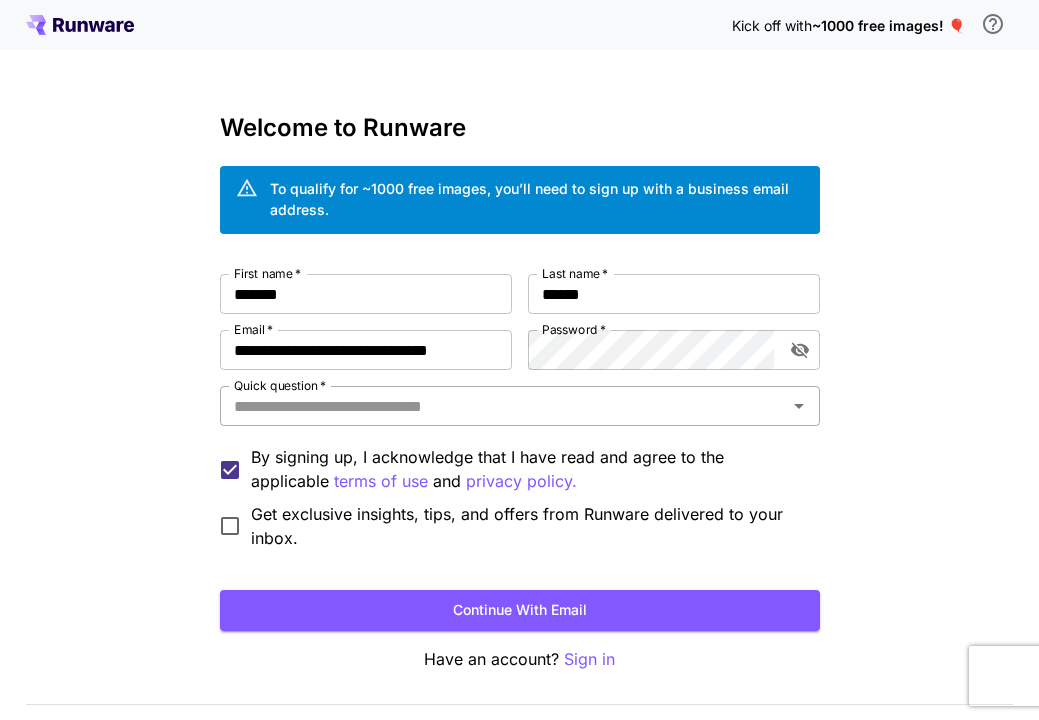 click on "Quick question   *" at bounding box center [520, 406] 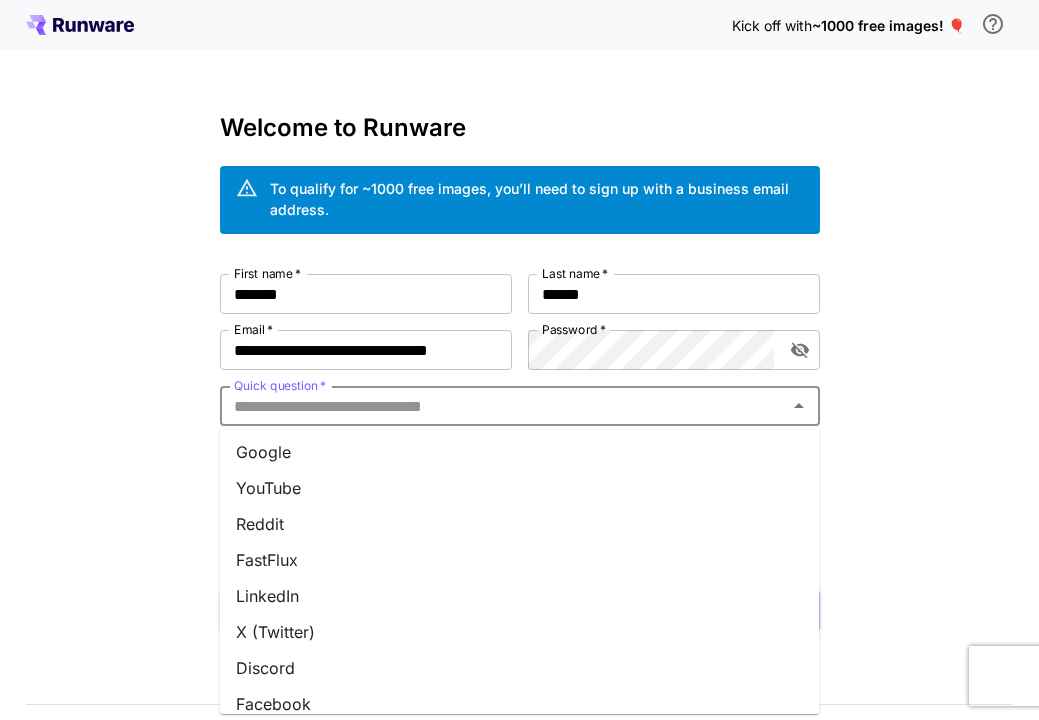 click on "Google" at bounding box center (520, 452) 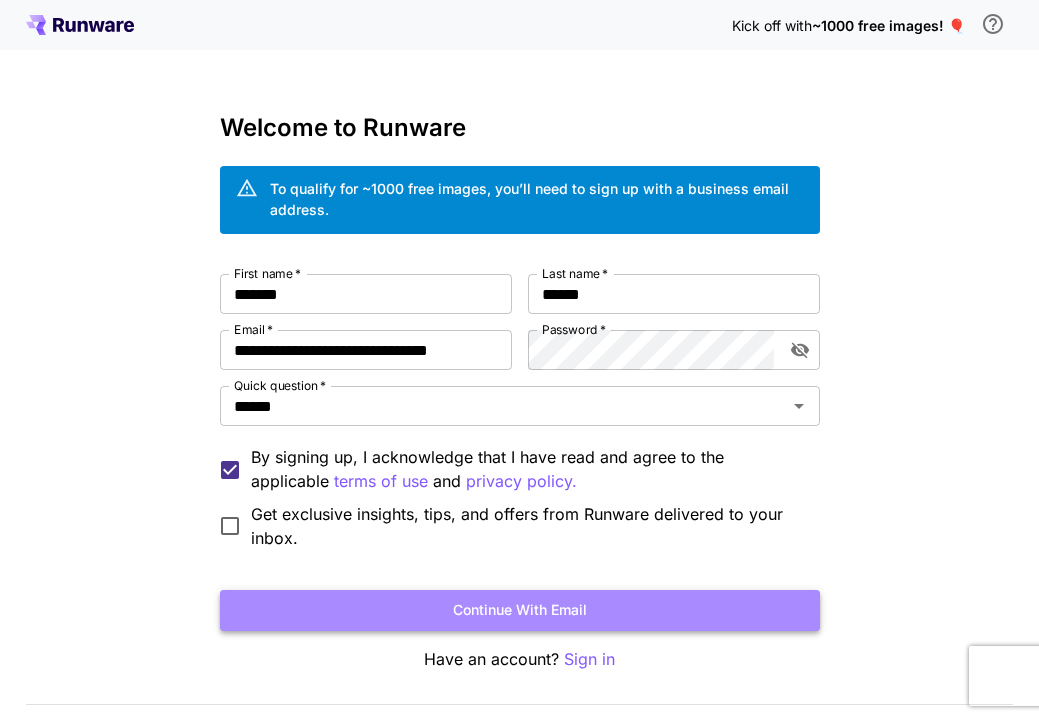 click on "Continue with email" at bounding box center [520, 610] 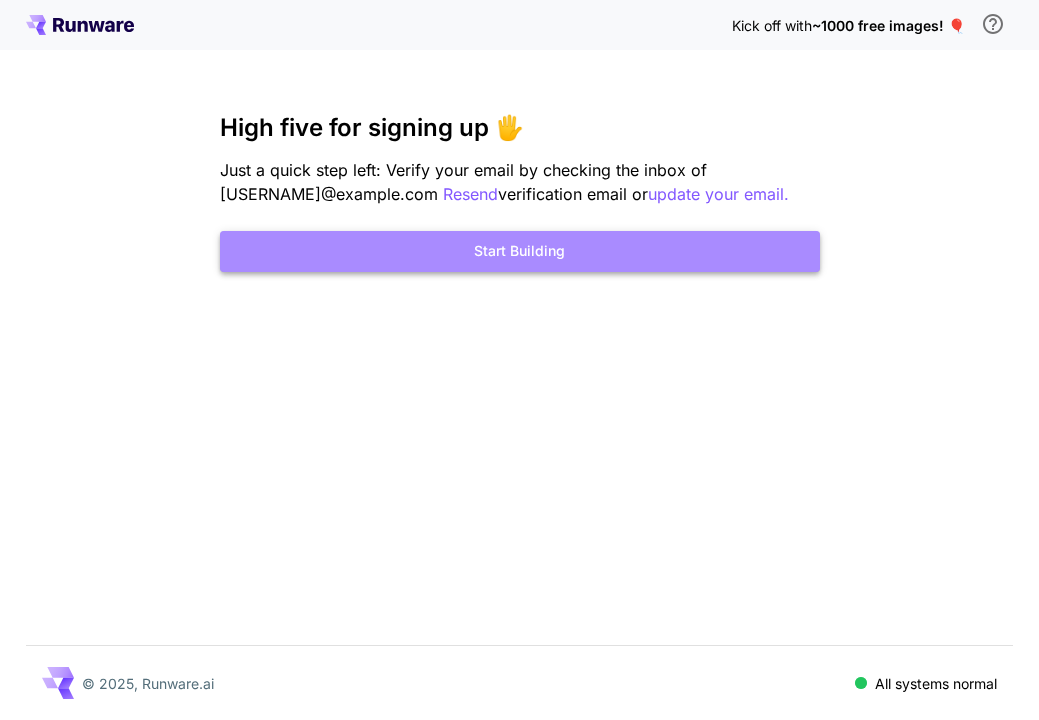 click on "Start Building" at bounding box center (520, 251) 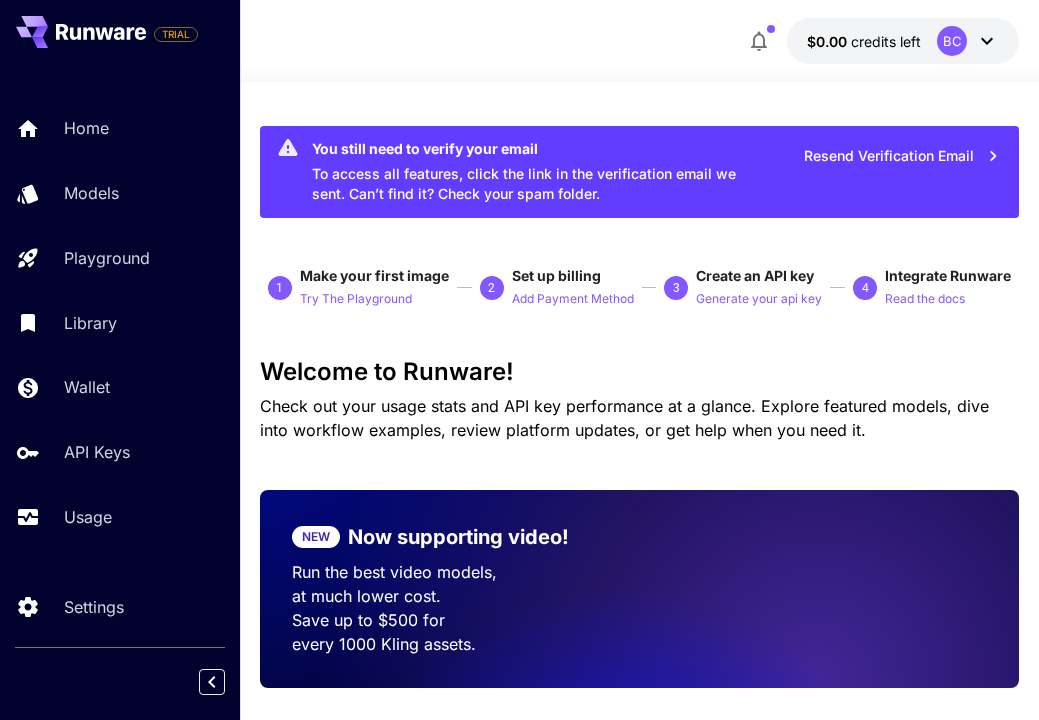 click on "Home Models Playground Library Wallet API Keys Usage" at bounding box center [120, 322] 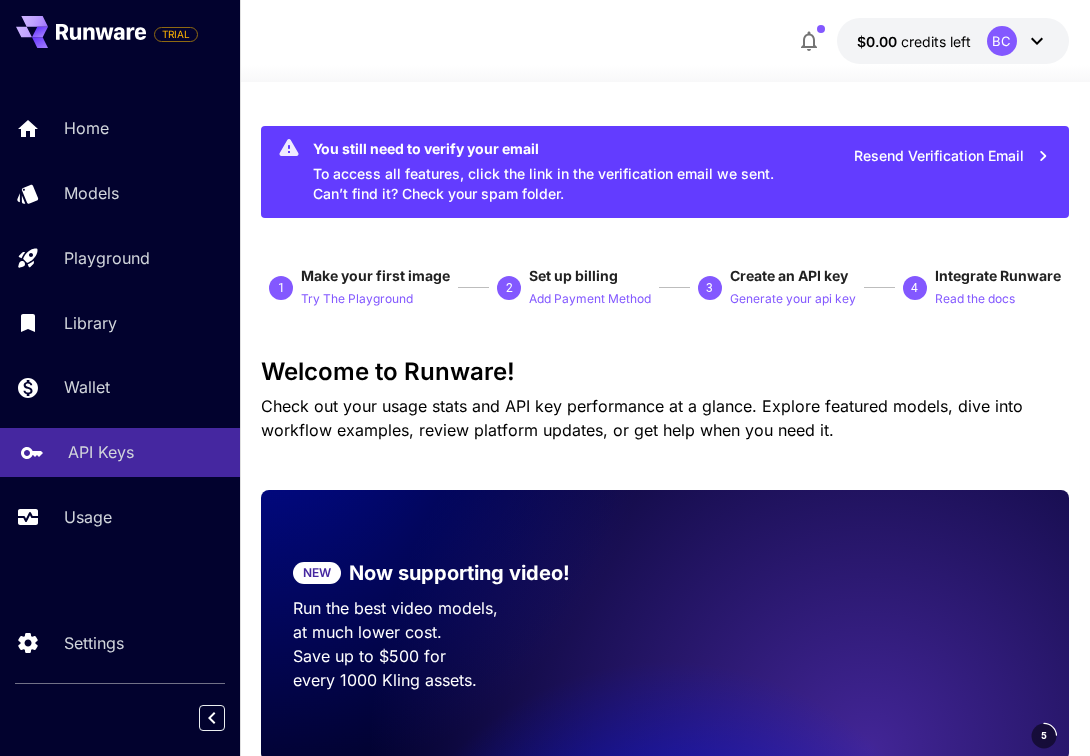 click on "API Keys" at bounding box center (146, 452) 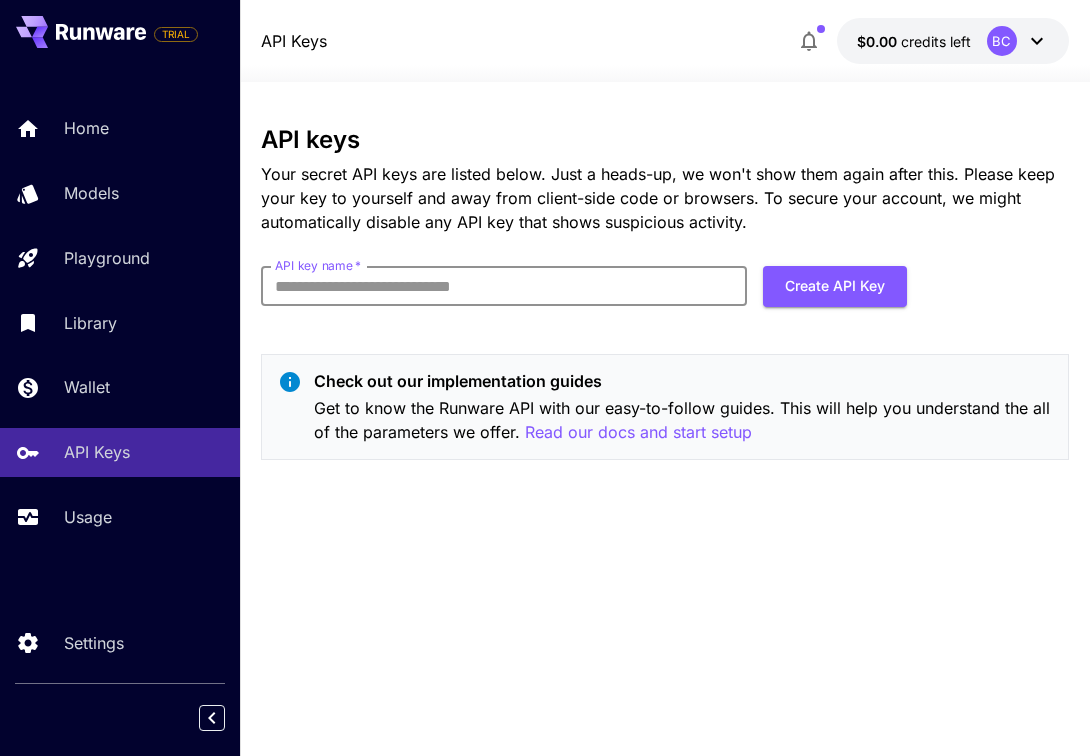 click on "API key name   *" at bounding box center [504, 286] 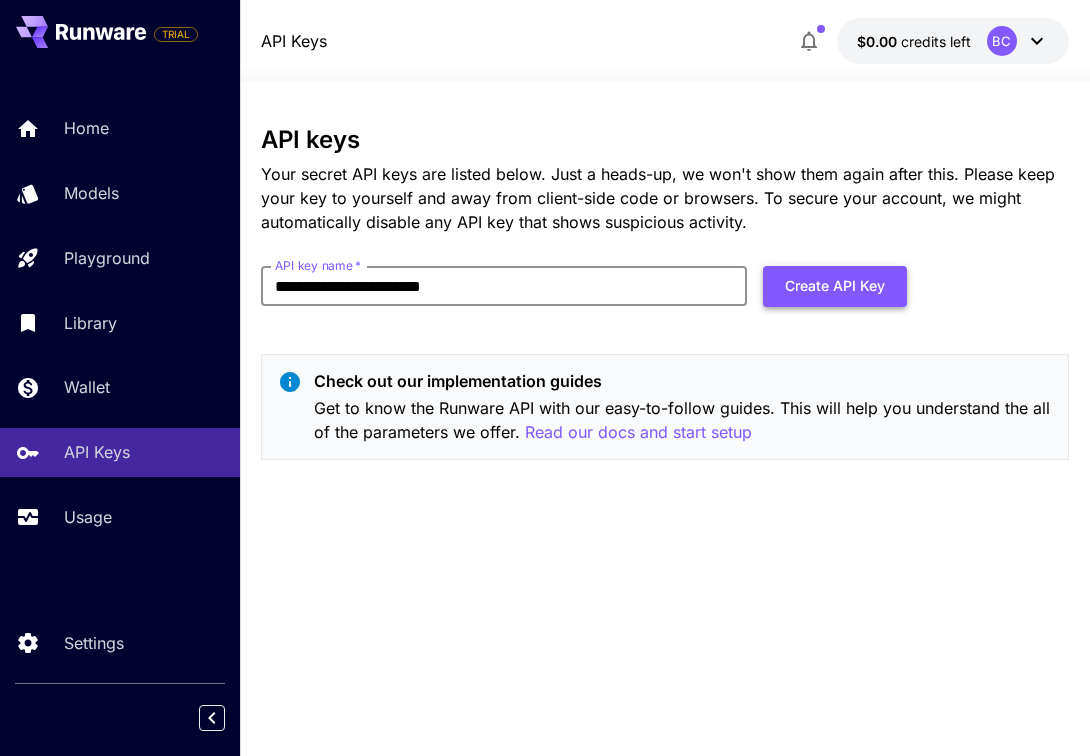 type on "**********" 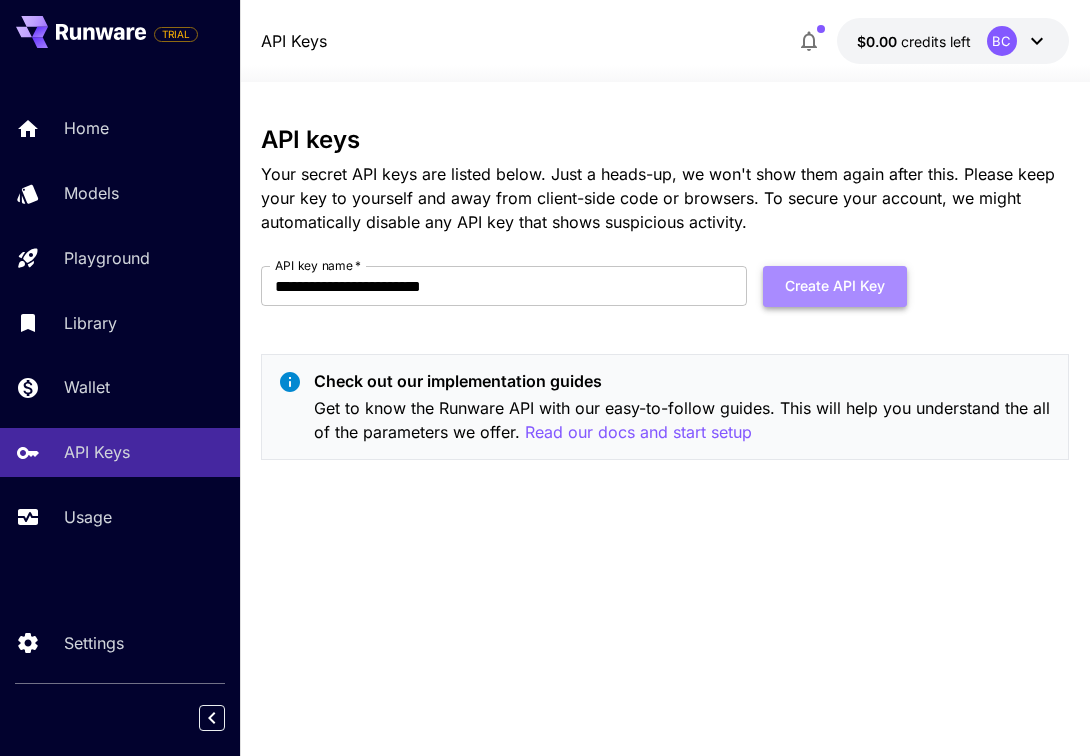 click on "Create API Key" at bounding box center (835, 286) 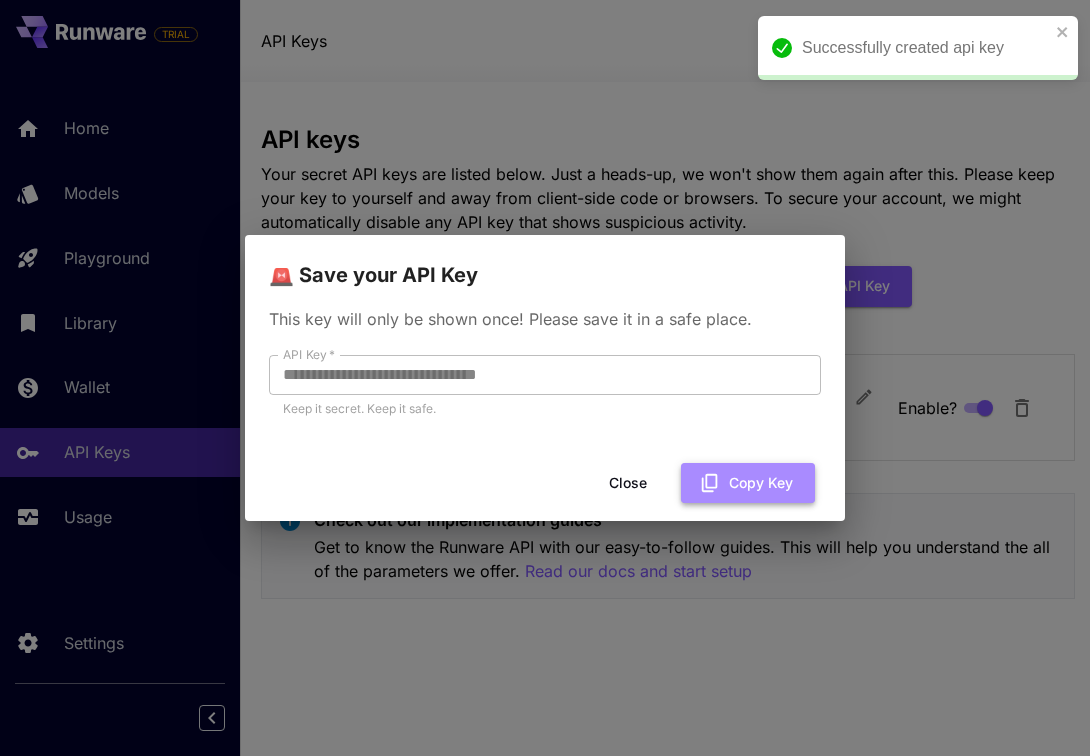 click 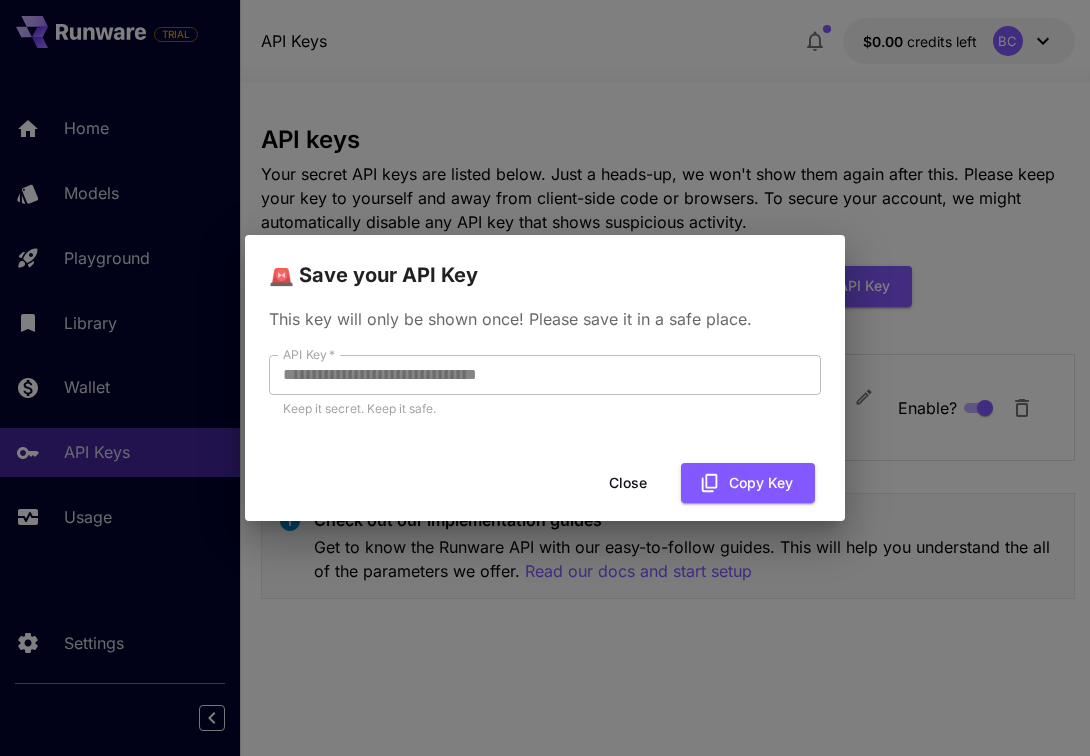 click on "Close" at bounding box center [628, 483] 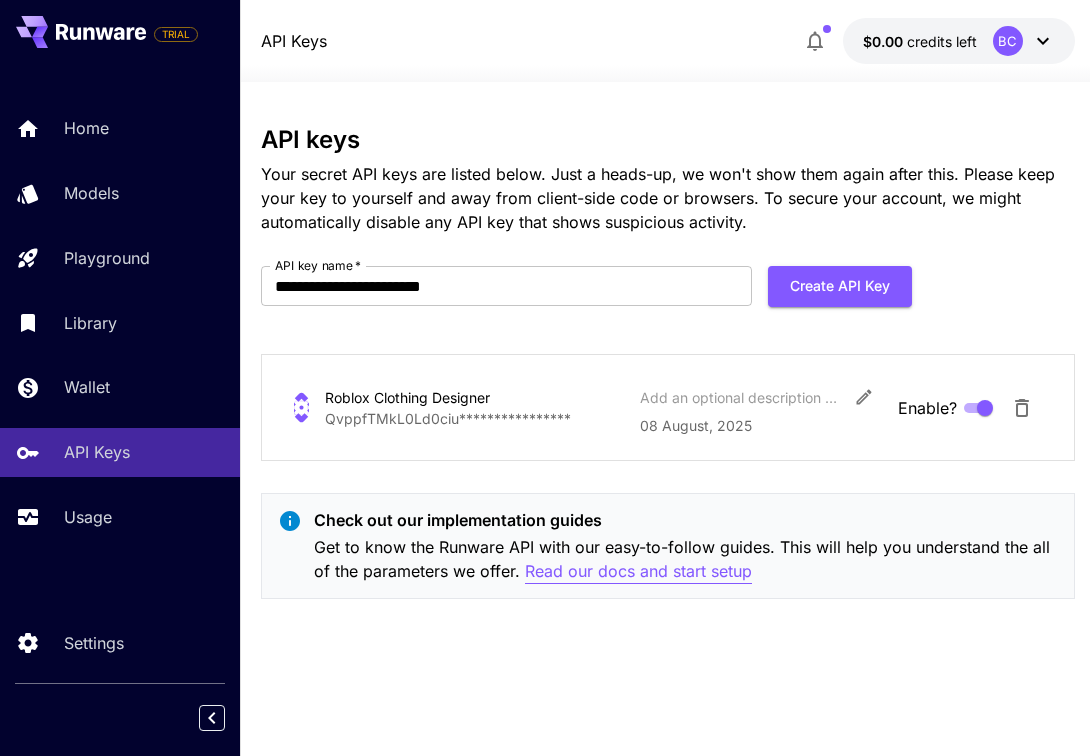 click on "Read our docs and start setup" at bounding box center (638, 571) 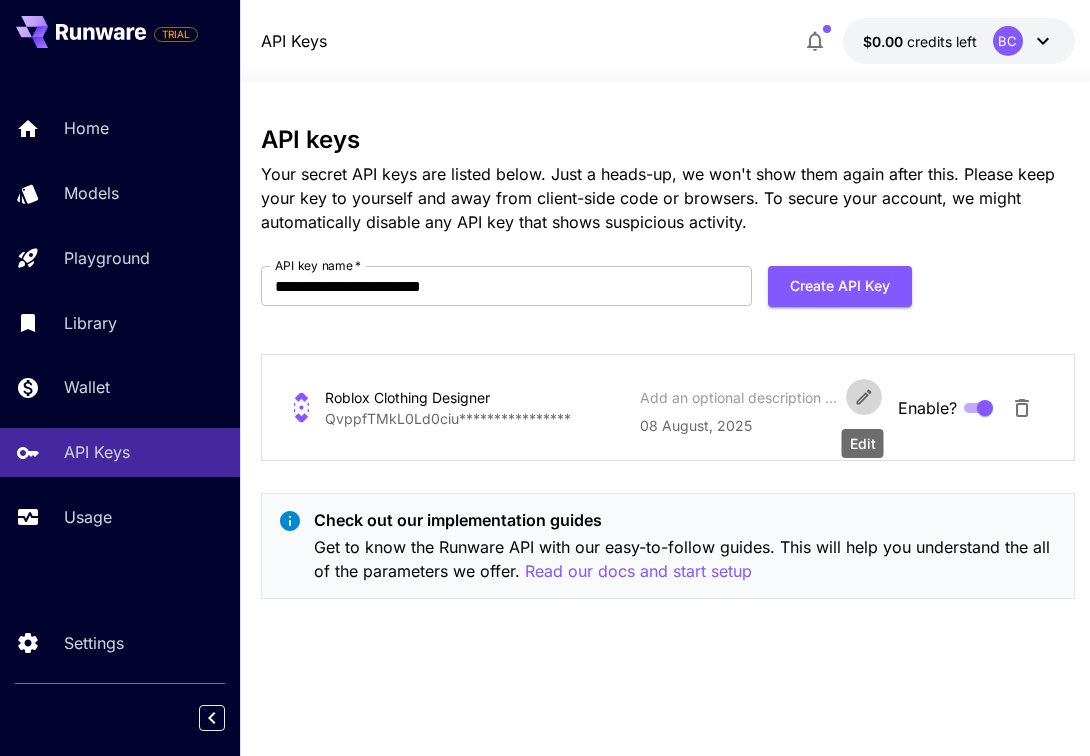 click 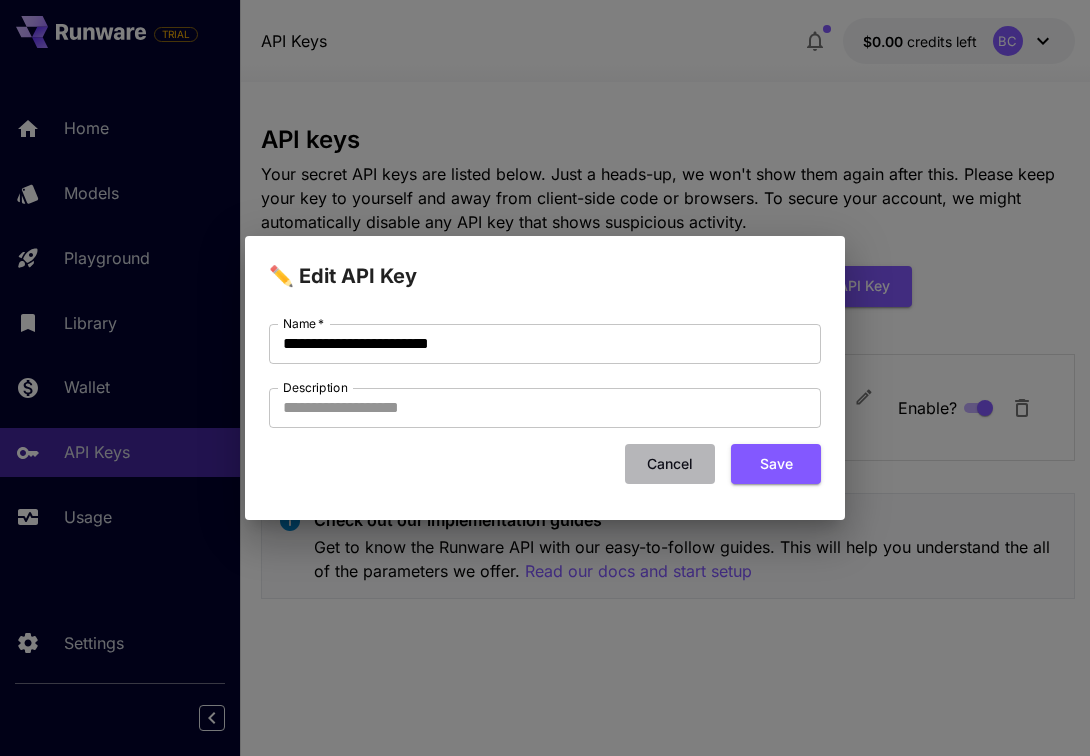 click on "Cancel" at bounding box center (670, 464) 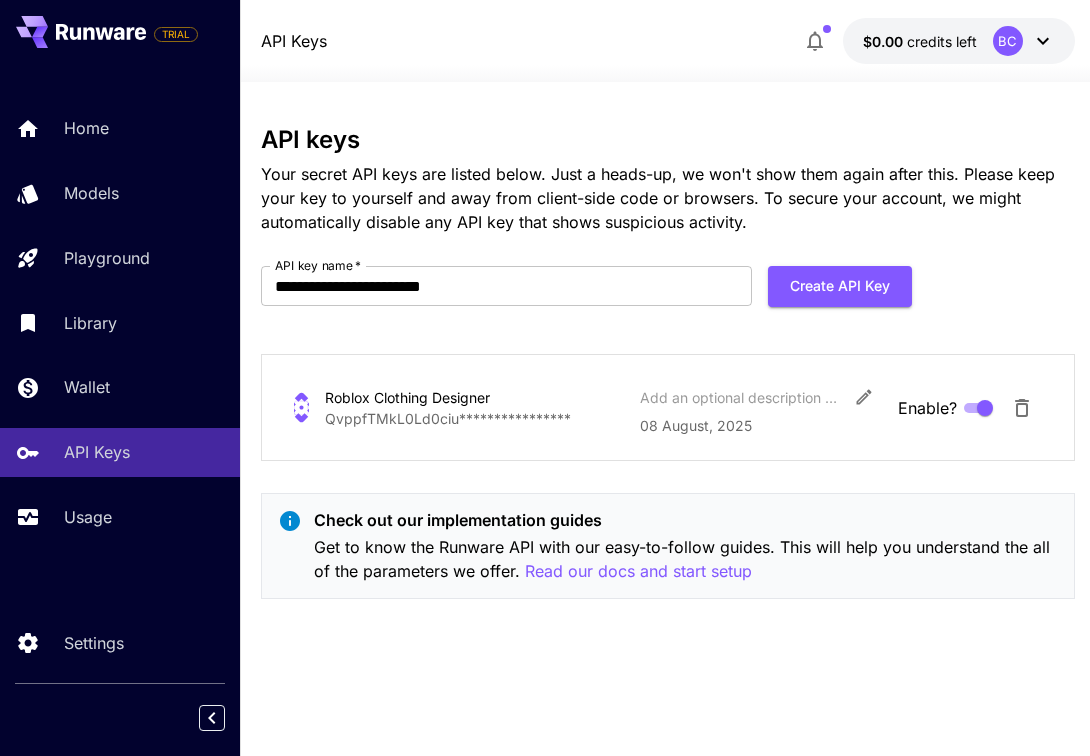 click on "**********" at bounding box center [474, 418] 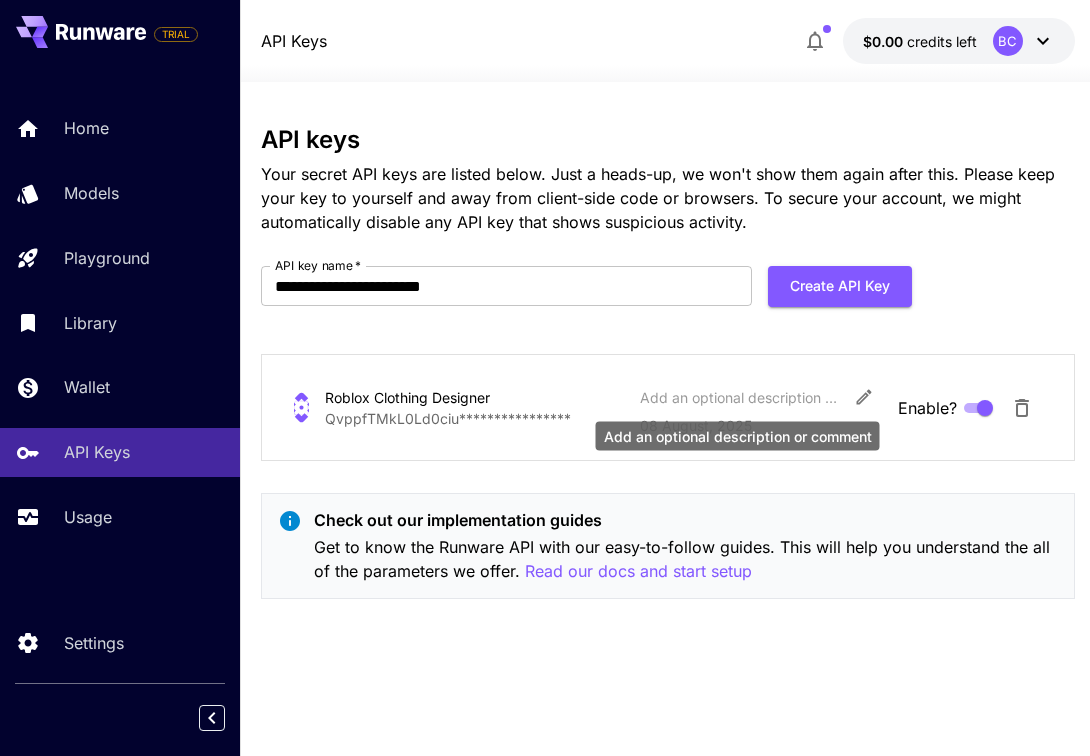click on "Add an optional description or comment" at bounding box center (740, 397) 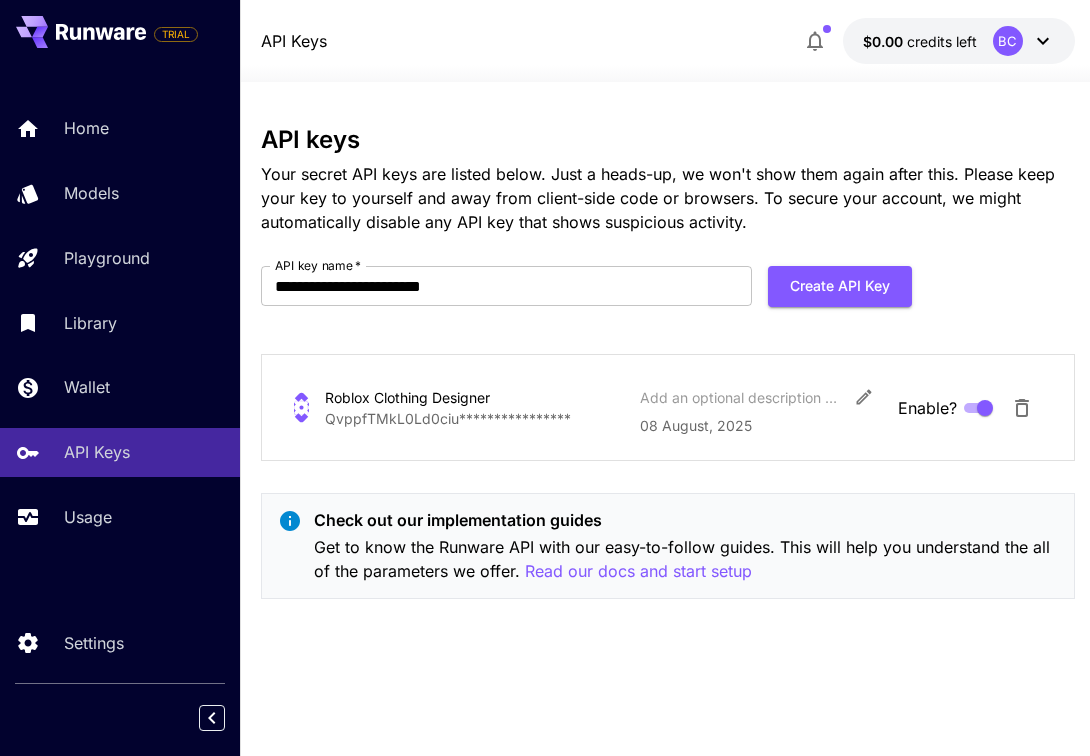 click 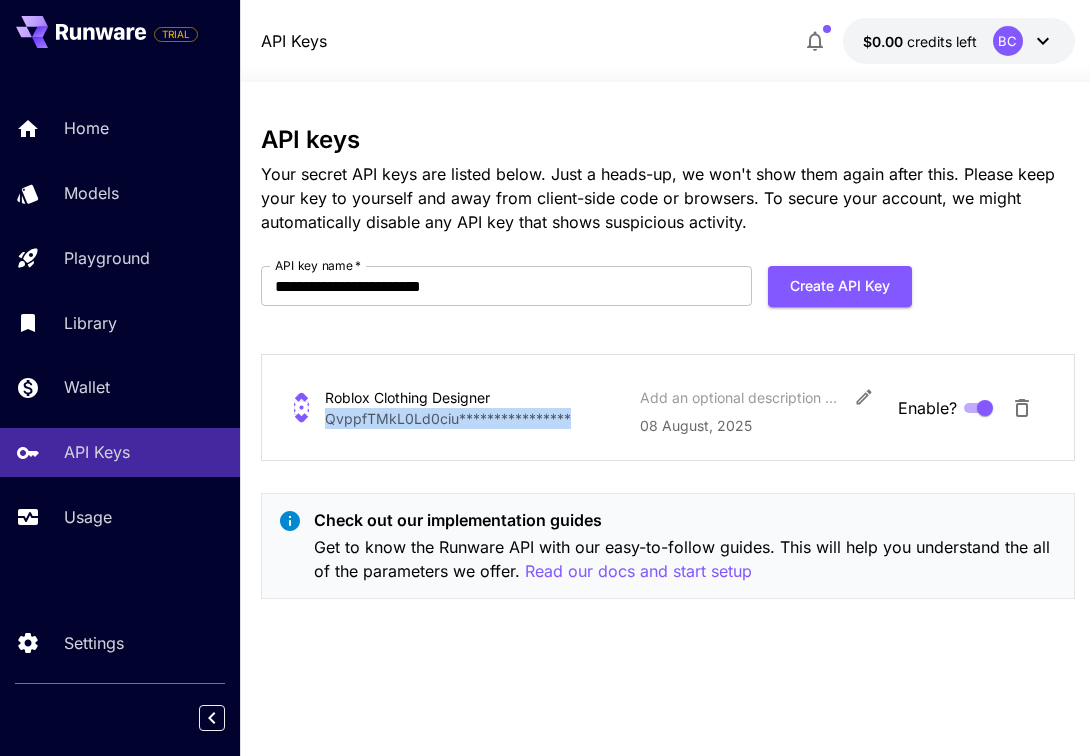 drag, startPoint x: 322, startPoint y: 421, endPoint x: 597, endPoint y: 426, distance: 275.04544 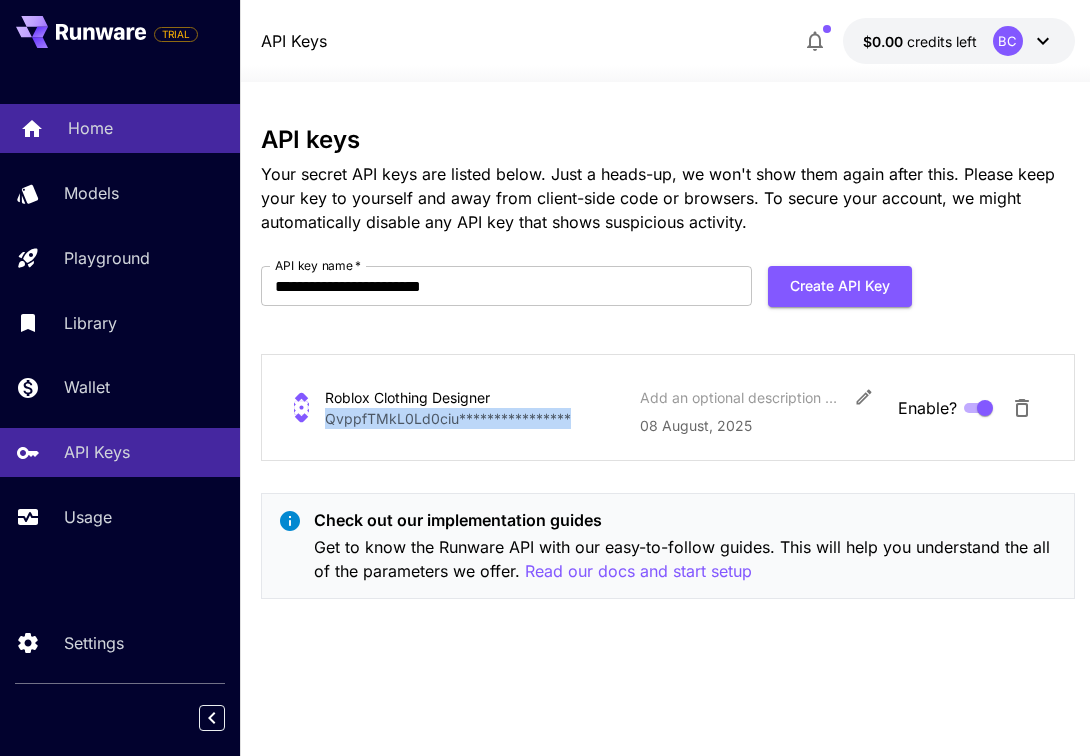 click on "Home" at bounding box center (146, 128) 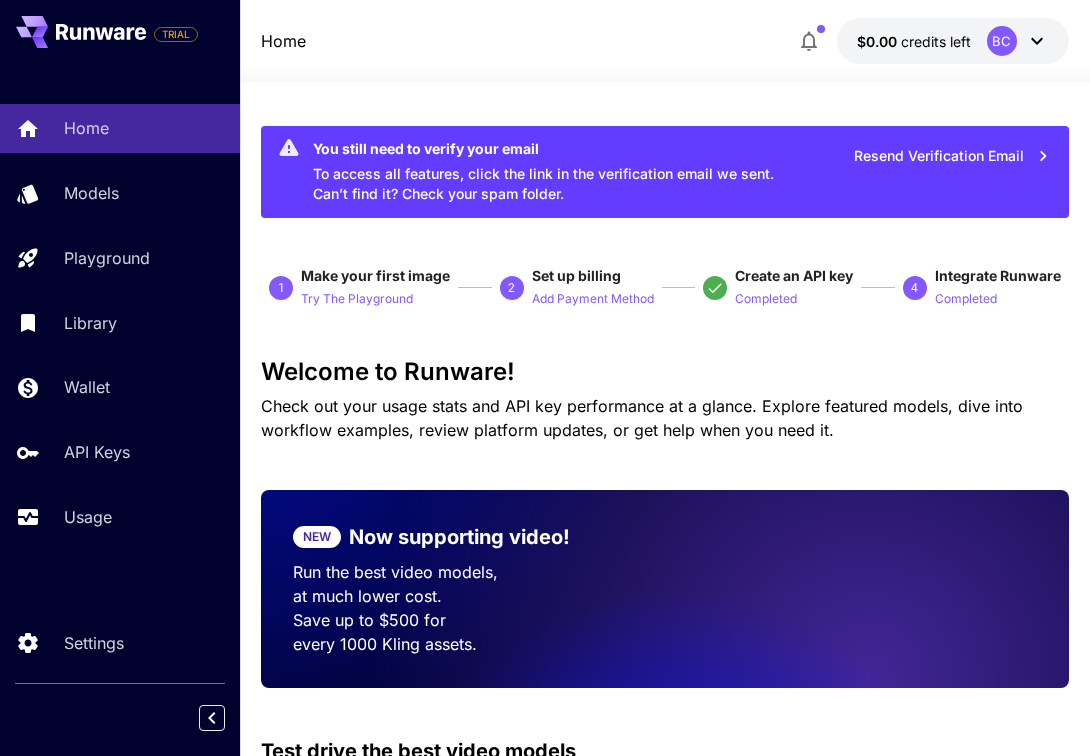 click on "credits left" at bounding box center (936, 41) 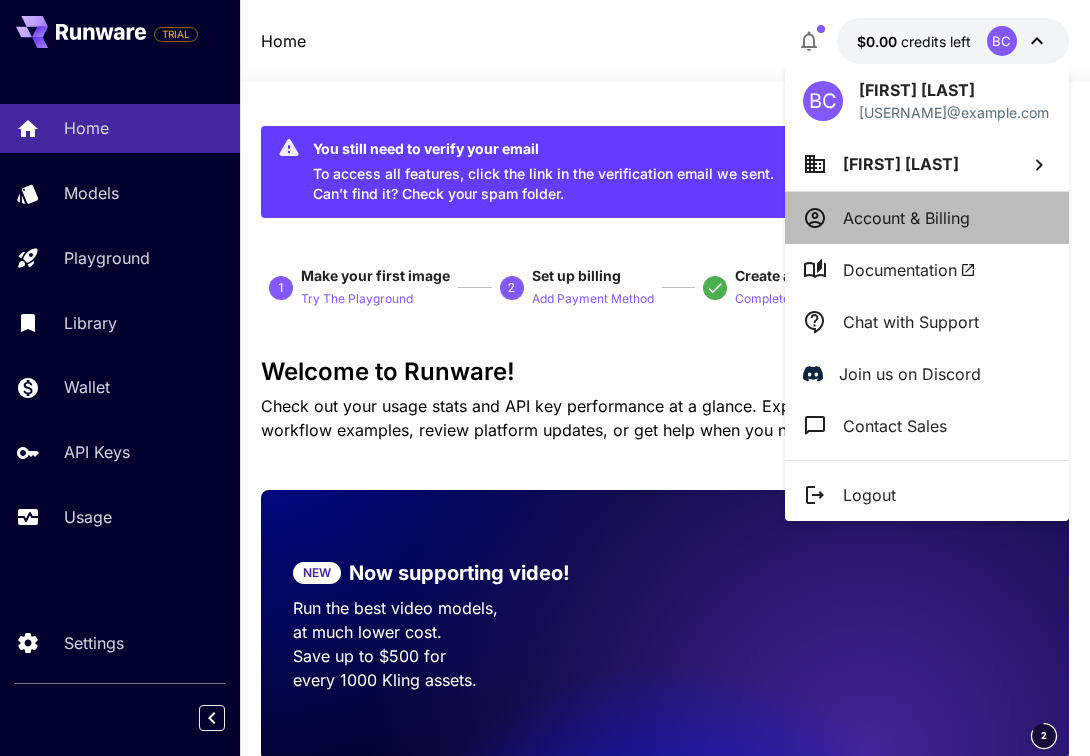click on "Account & Billing" at bounding box center [906, 218] 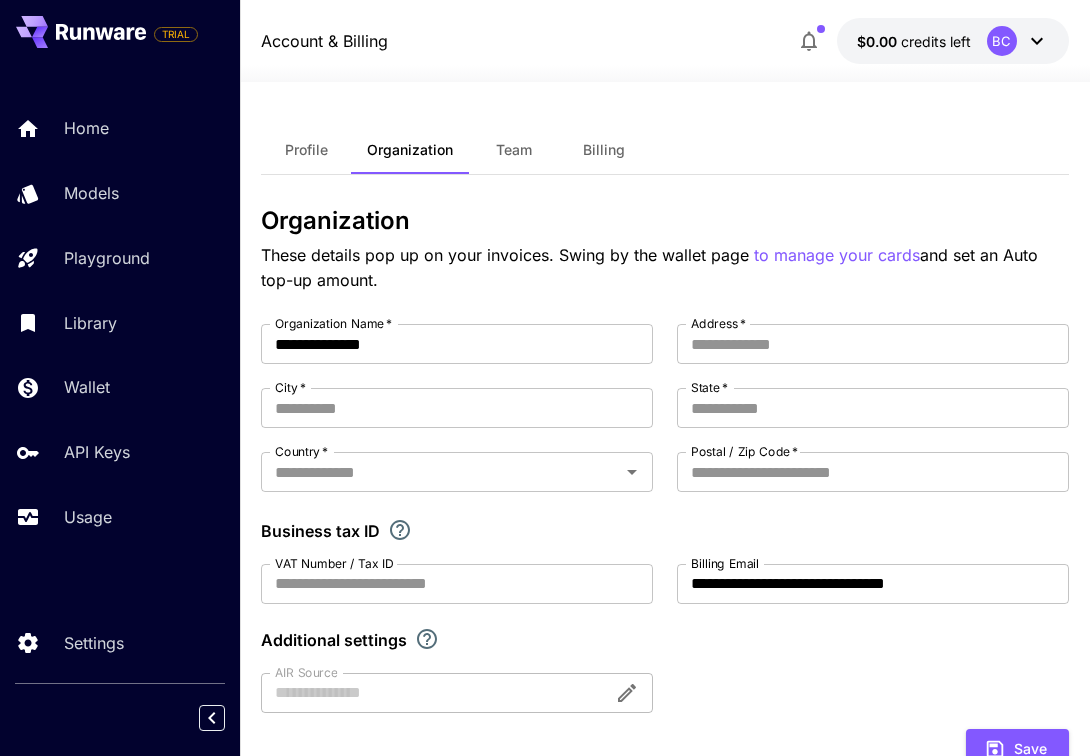 scroll, scrollTop: 0, scrollLeft: 0, axis: both 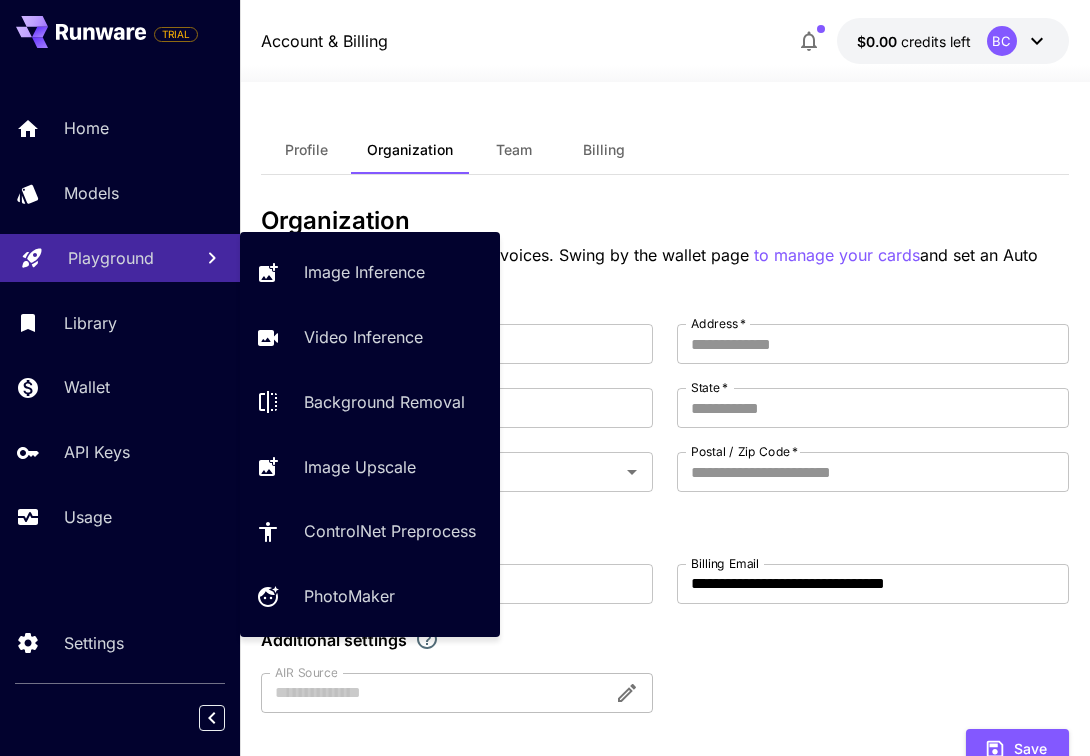 click on "Playground" at bounding box center (120, 258) 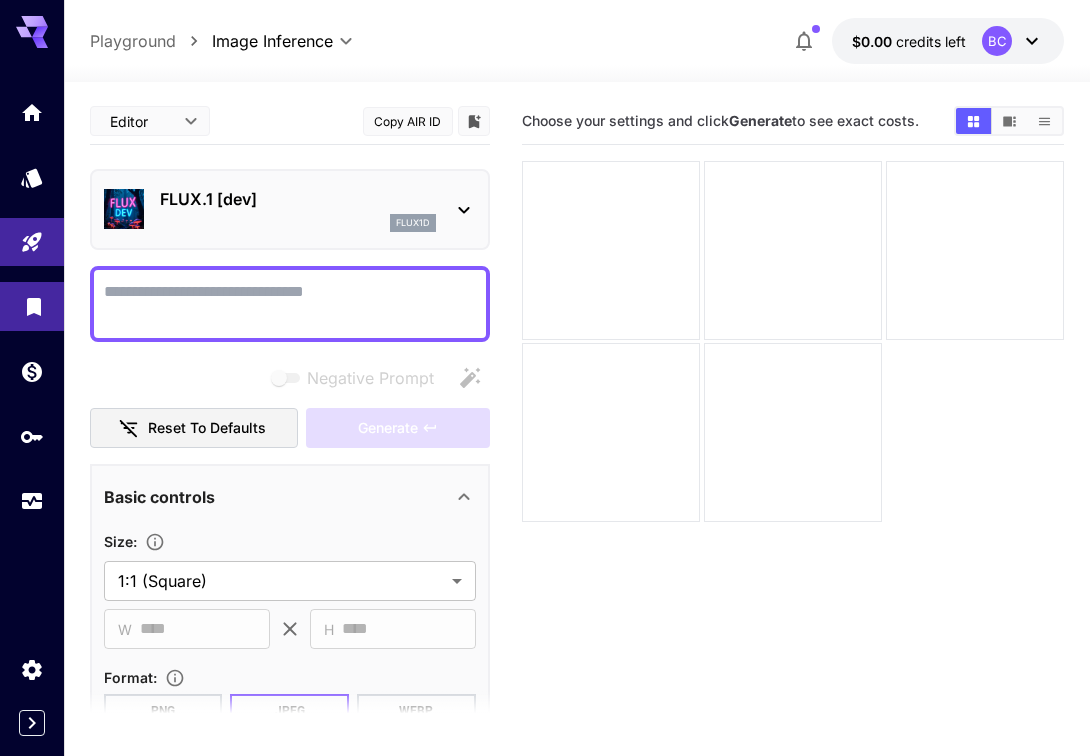 click at bounding box center (32, 306) 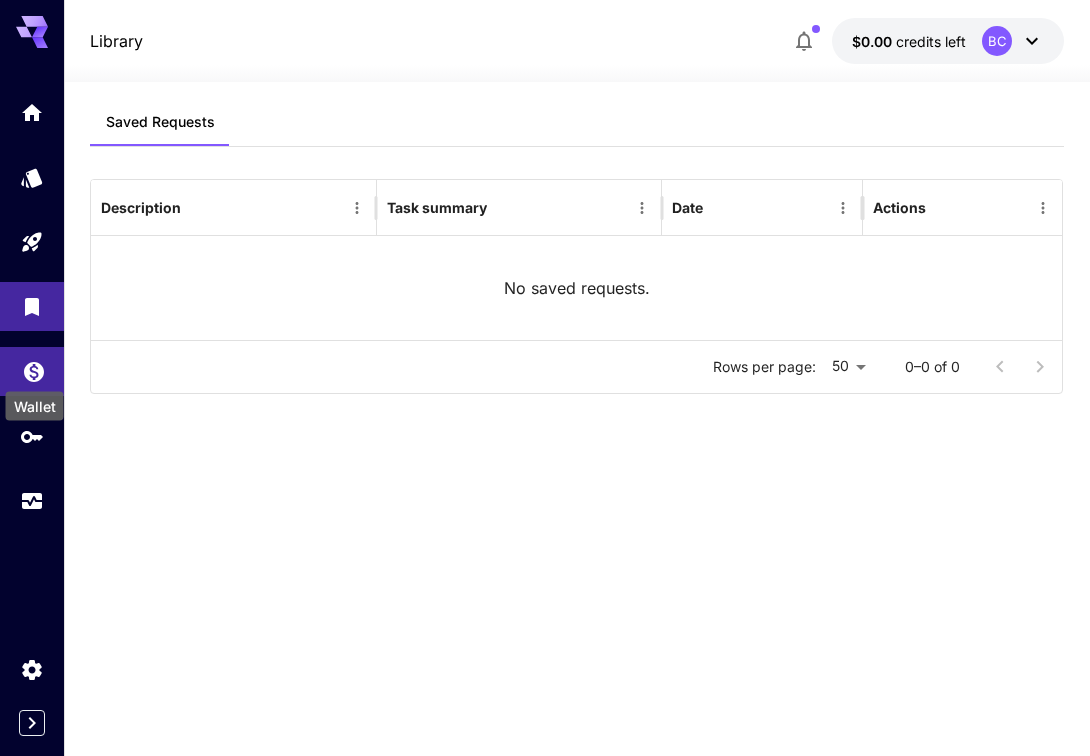 click 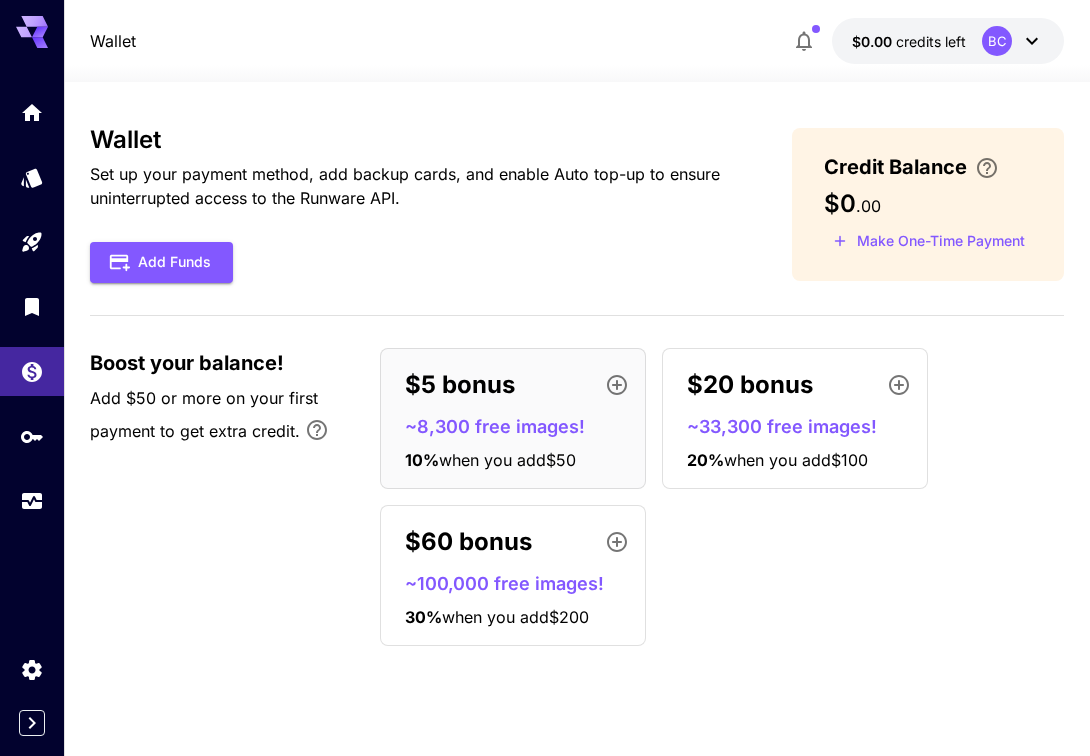 scroll, scrollTop: 0, scrollLeft: 0, axis: both 